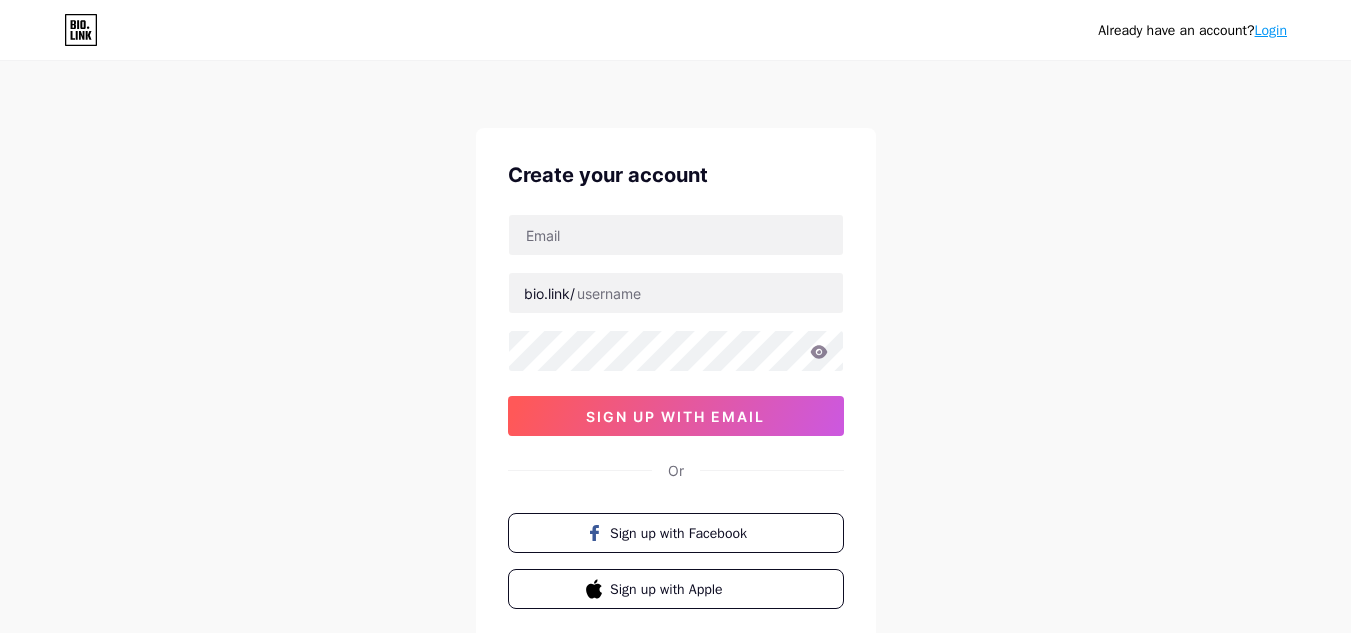 scroll, scrollTop: 0, scrollLeft: 0, axis: both 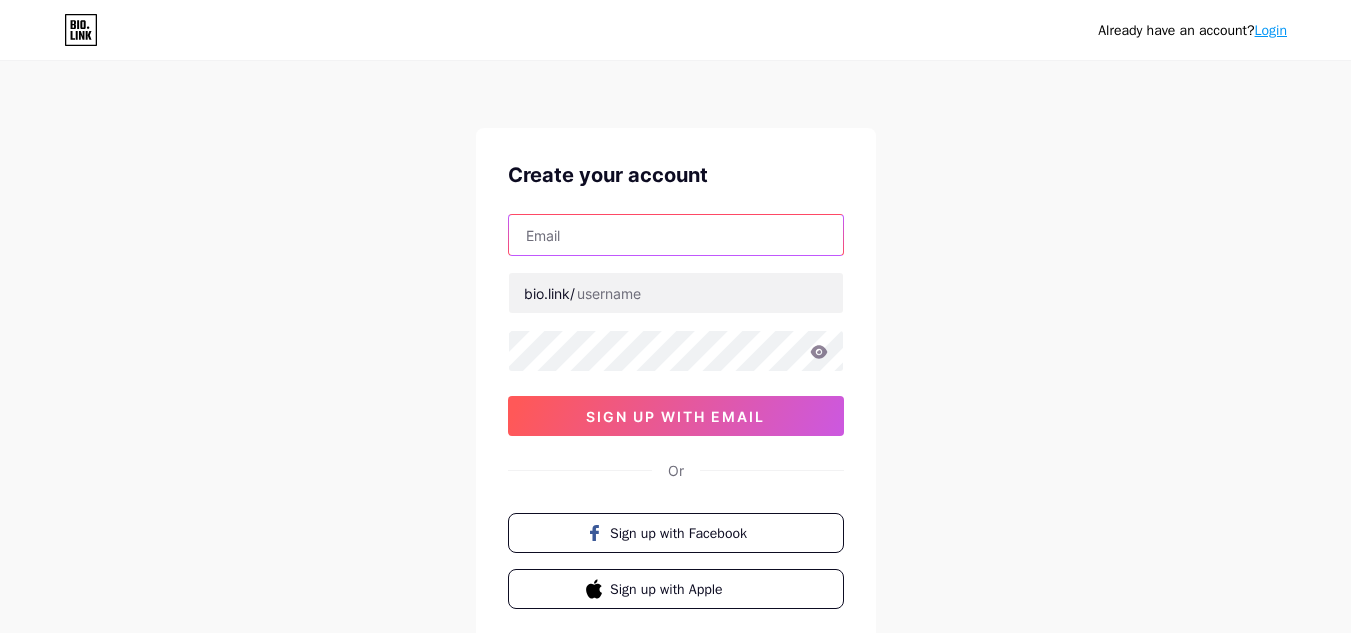 click at bounding box center (676, 235) 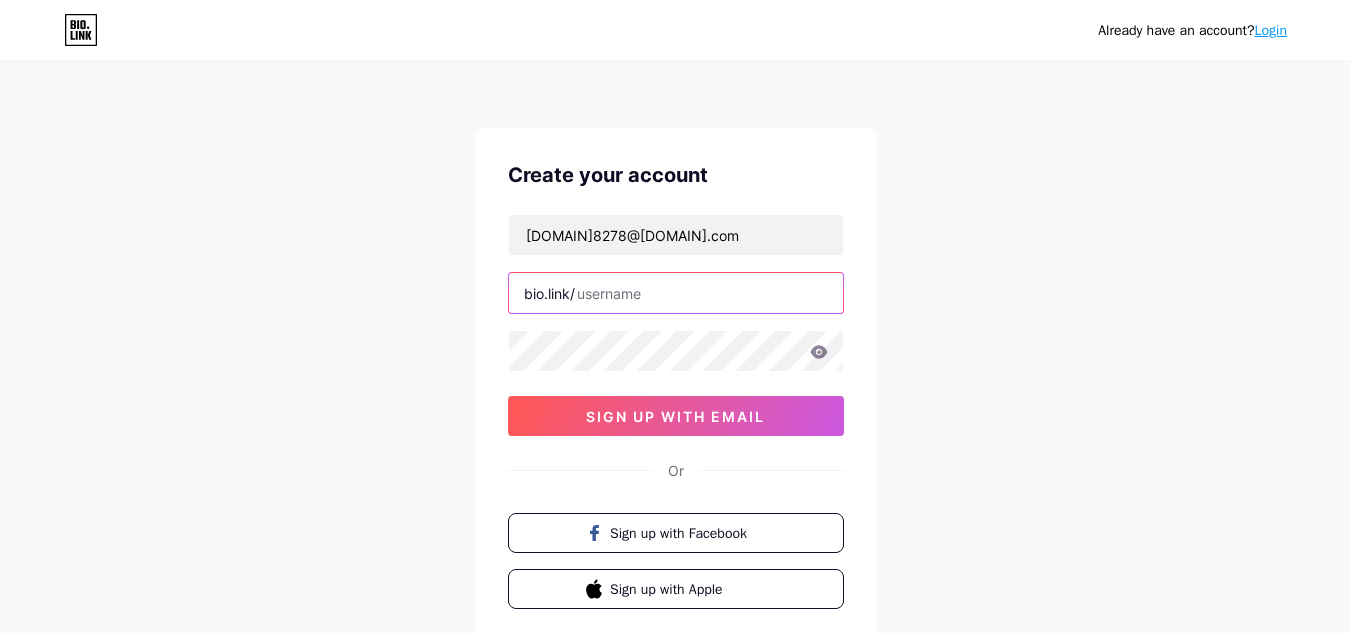 click at bounding box center (676, 293) 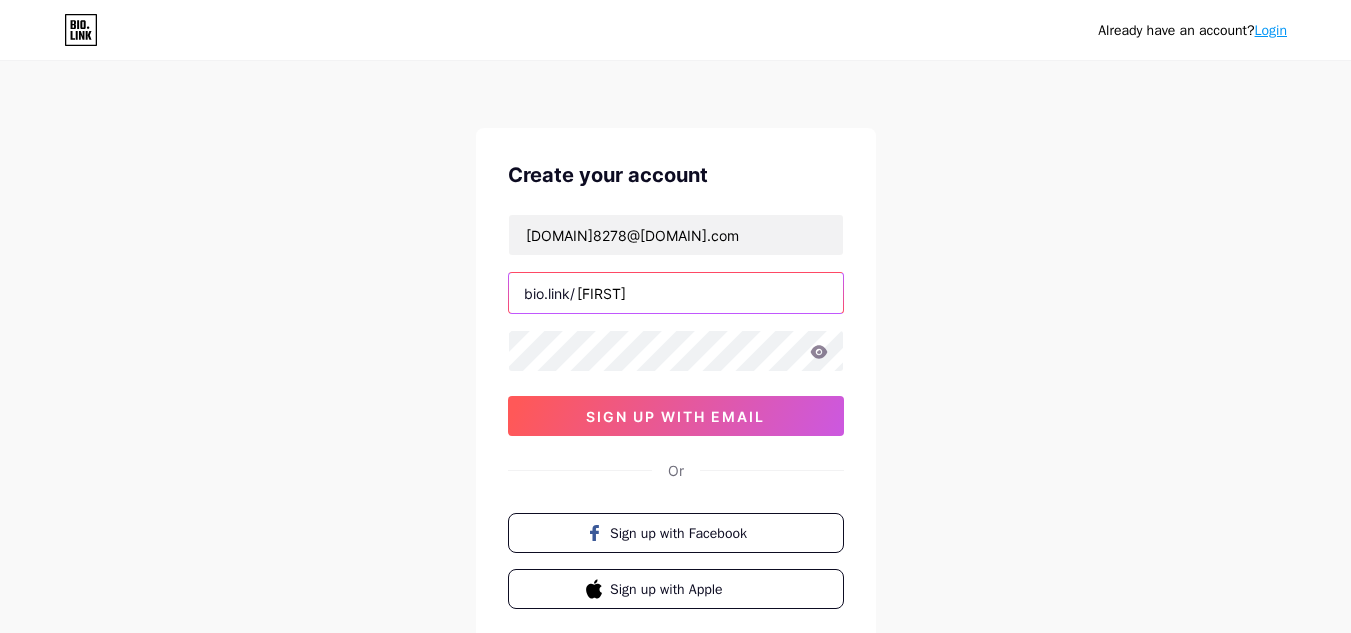 type on "[FIRST]" 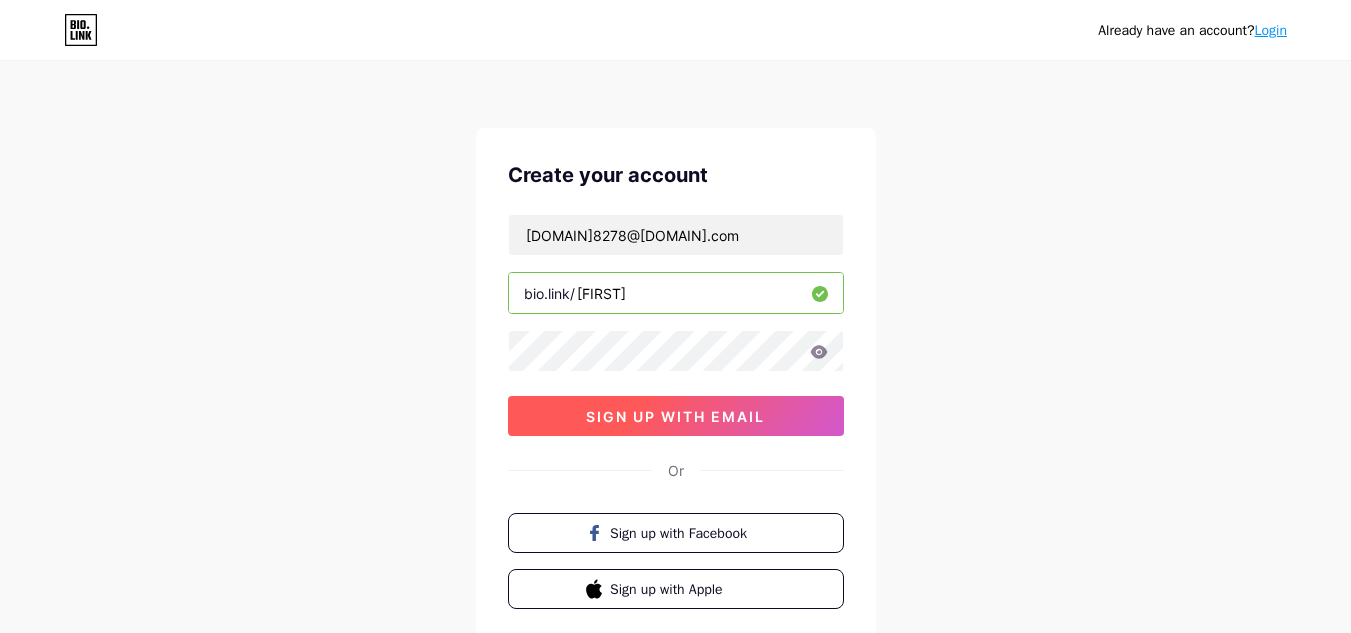 click on "sign up with email" at bounding box center [675, 416] 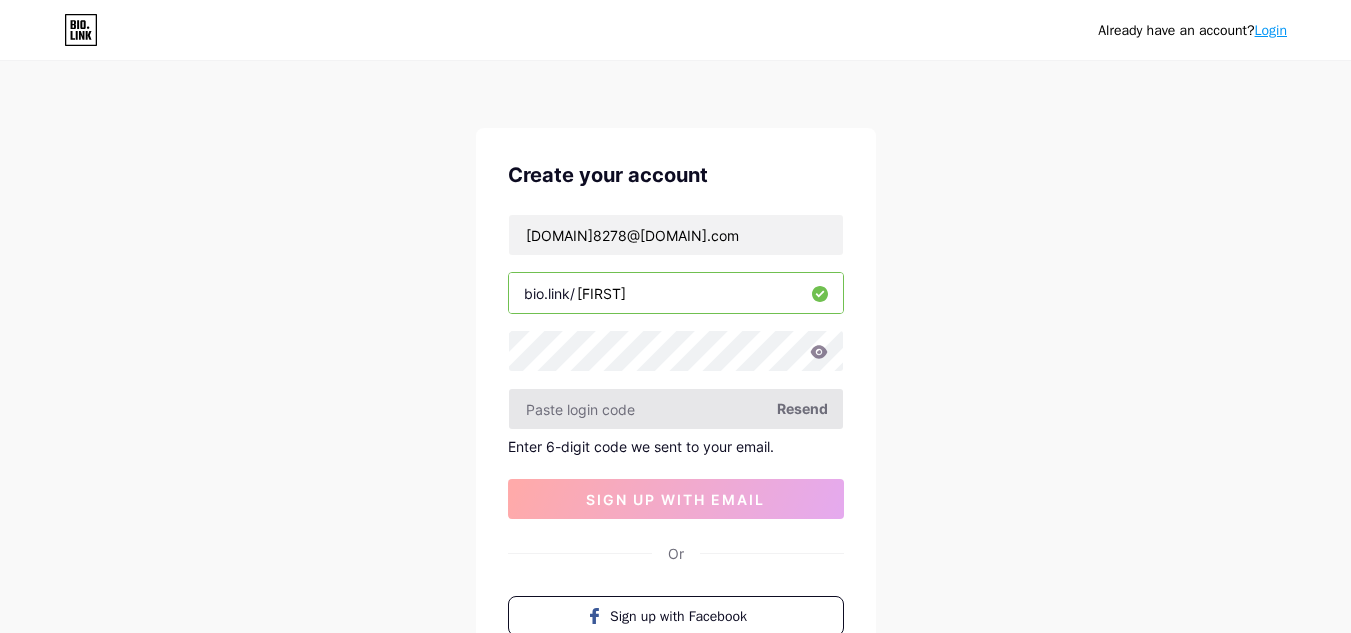 click at bounding box center (676, 409) 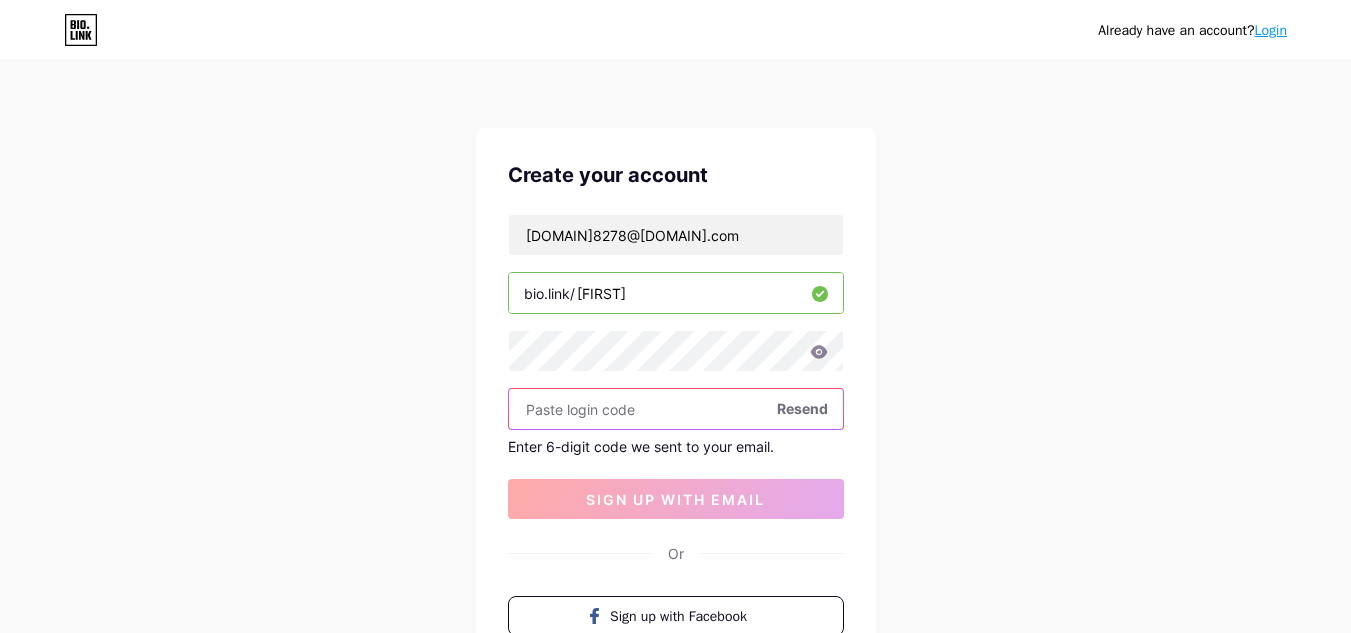 paste on "[NUMBER]" 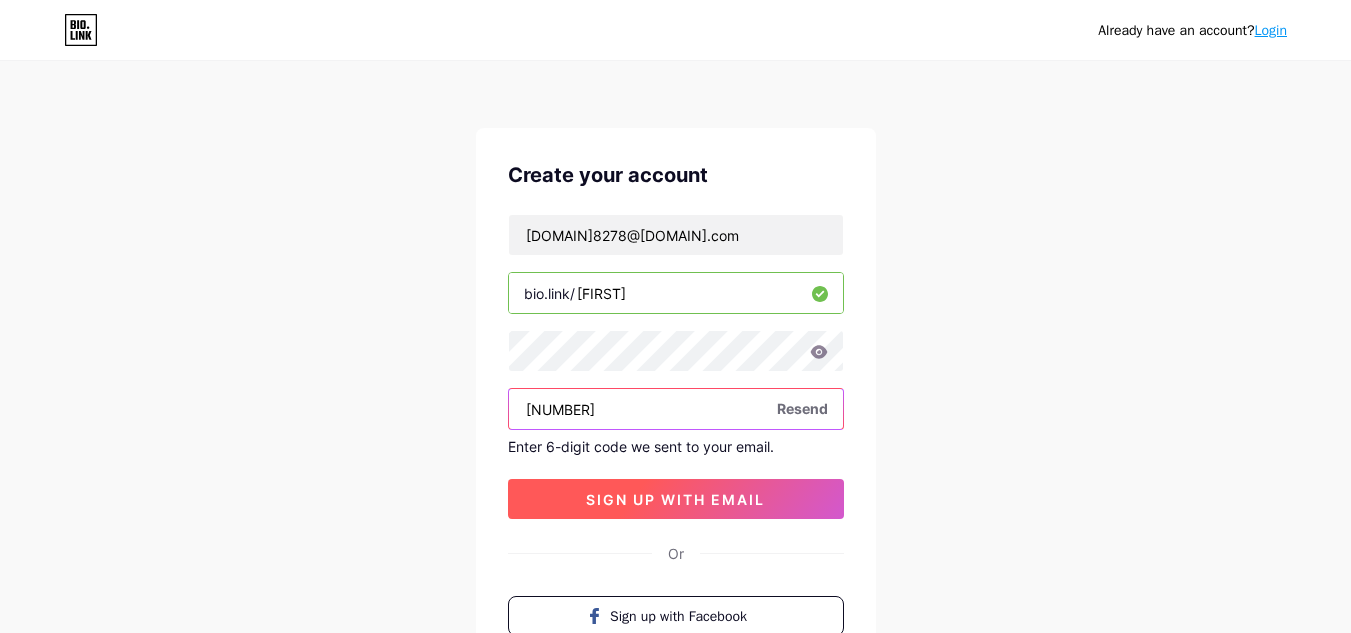 type on "[NUMBER]" 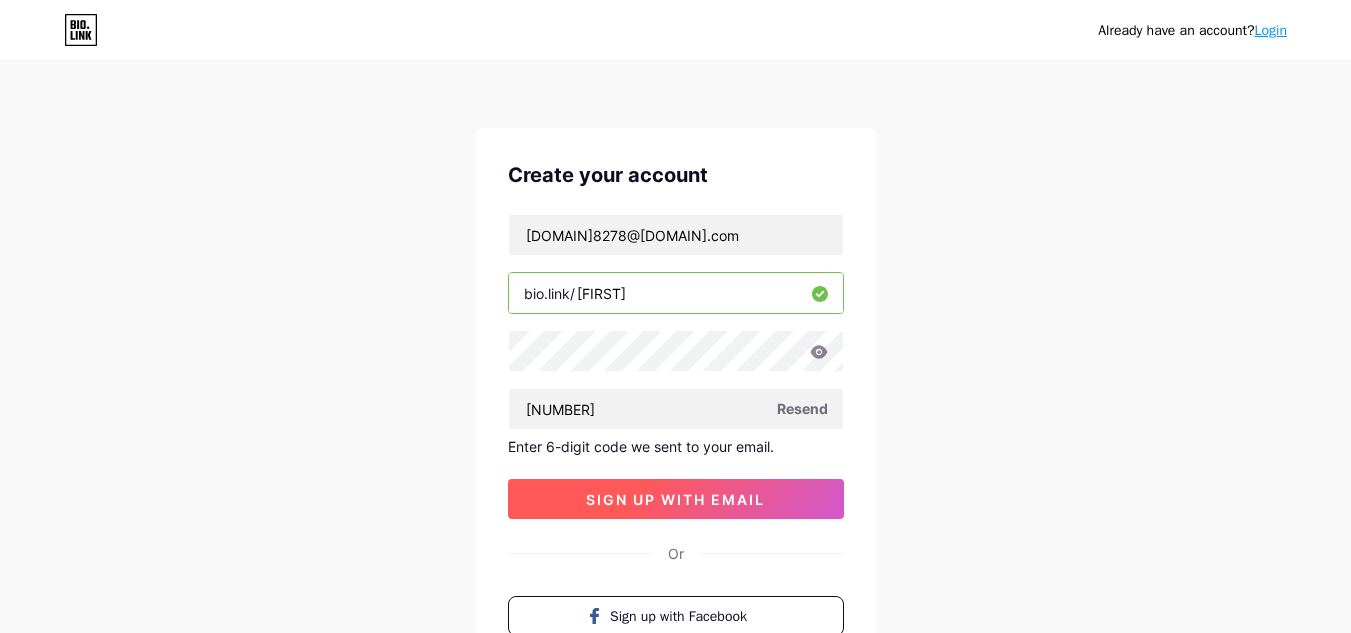 click on "sign up with email" at bounding box center [676, 499] 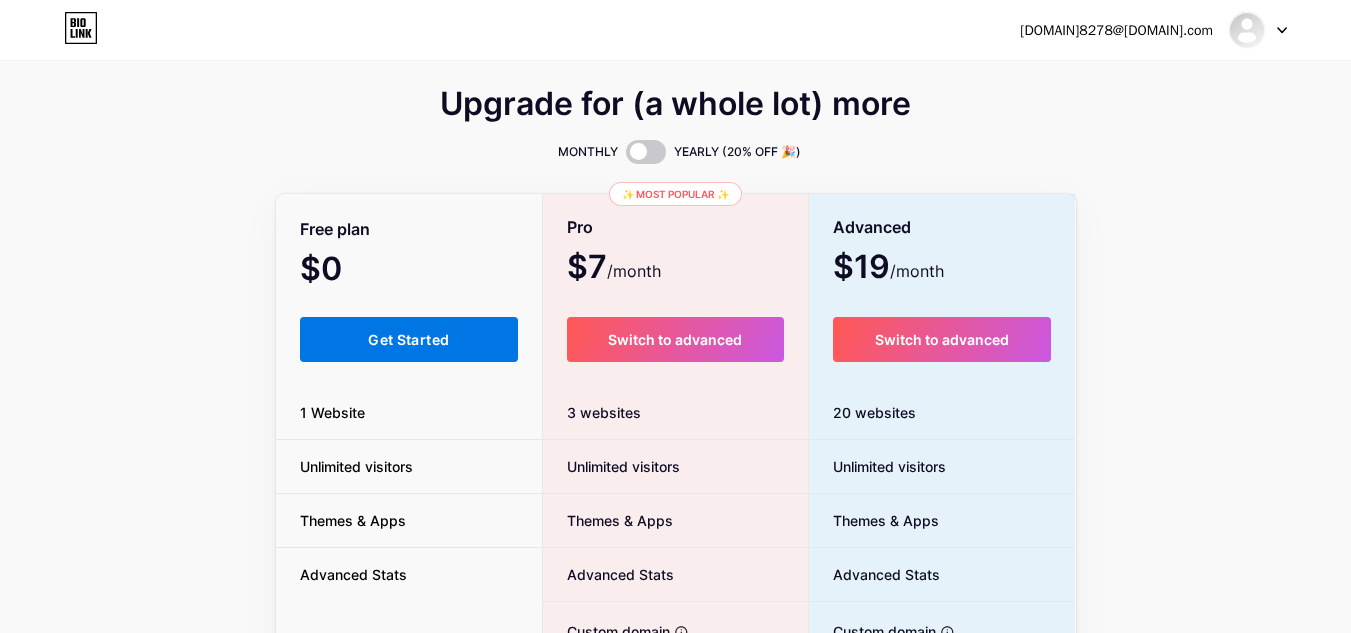 click on "Get Started" at bounding box center [408, 339] 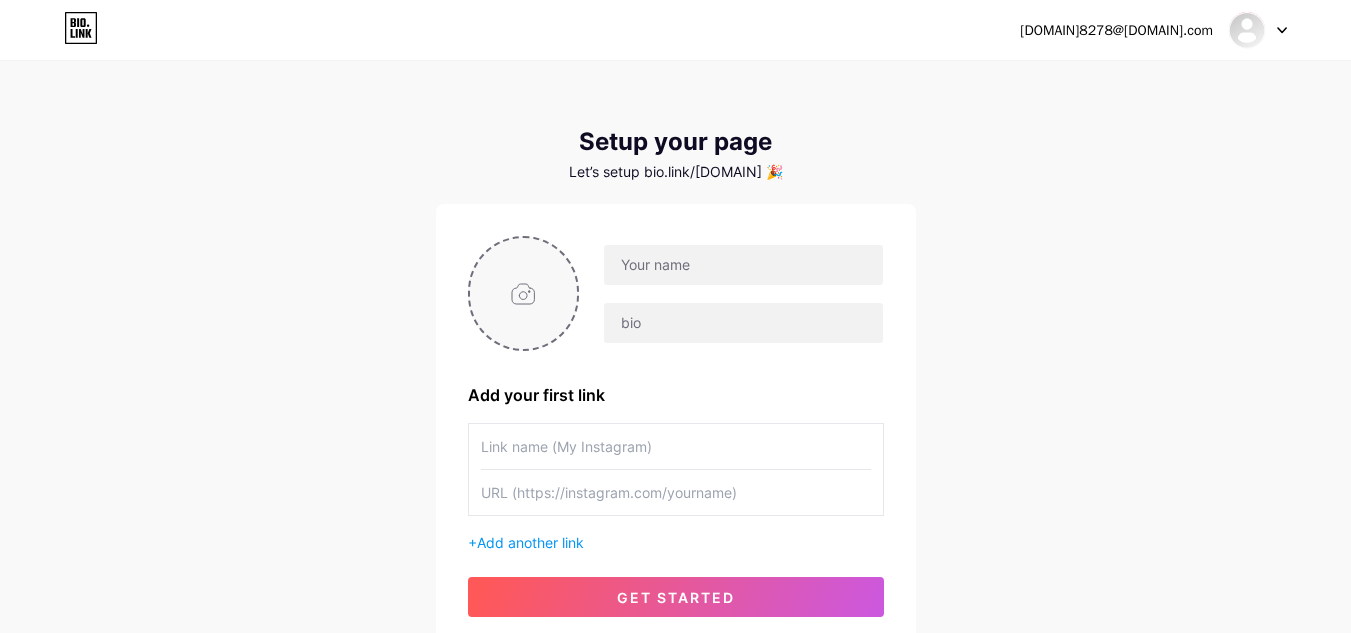 click at bounding box center (524, 293) 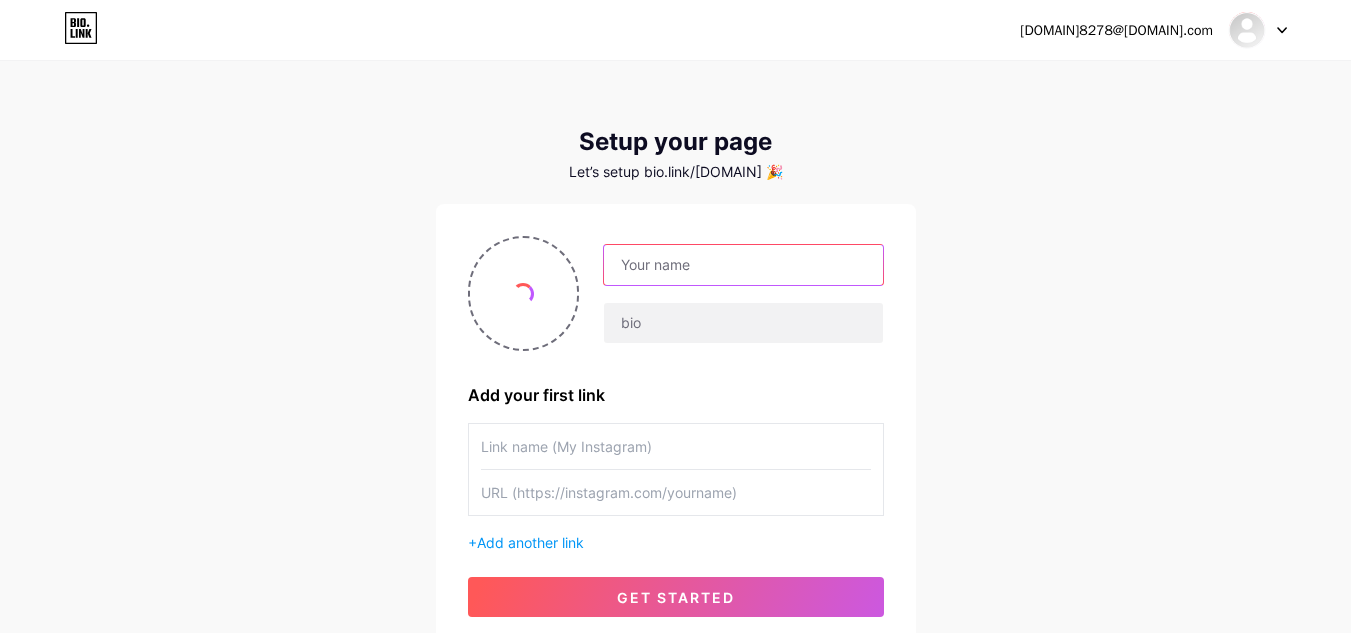 click at bounding box center [743, 265] 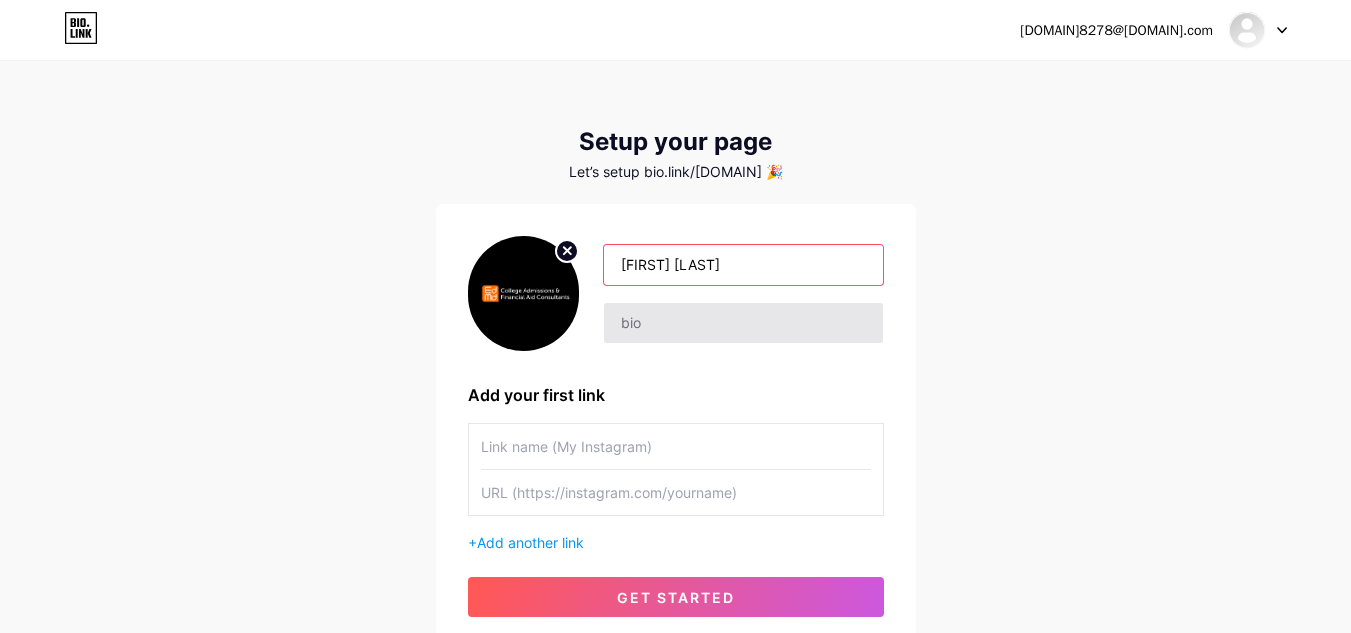 type on "[FIRST] [LAST]" 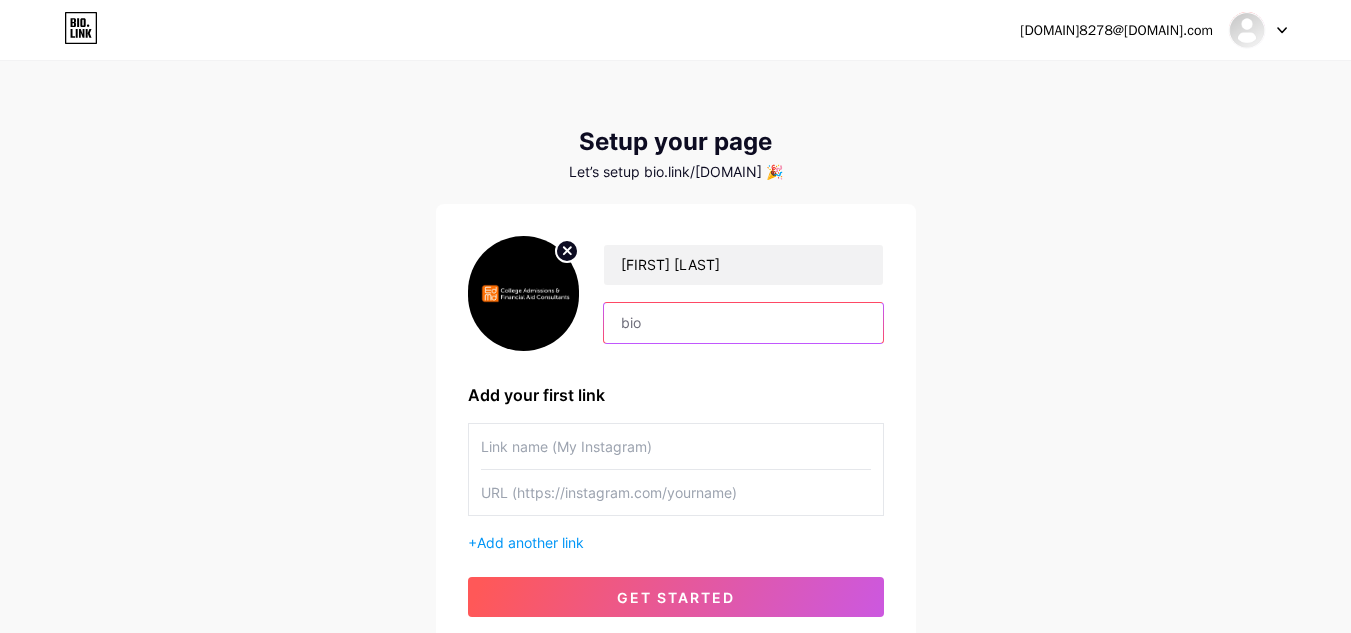 click at bounding box center [743, 323] 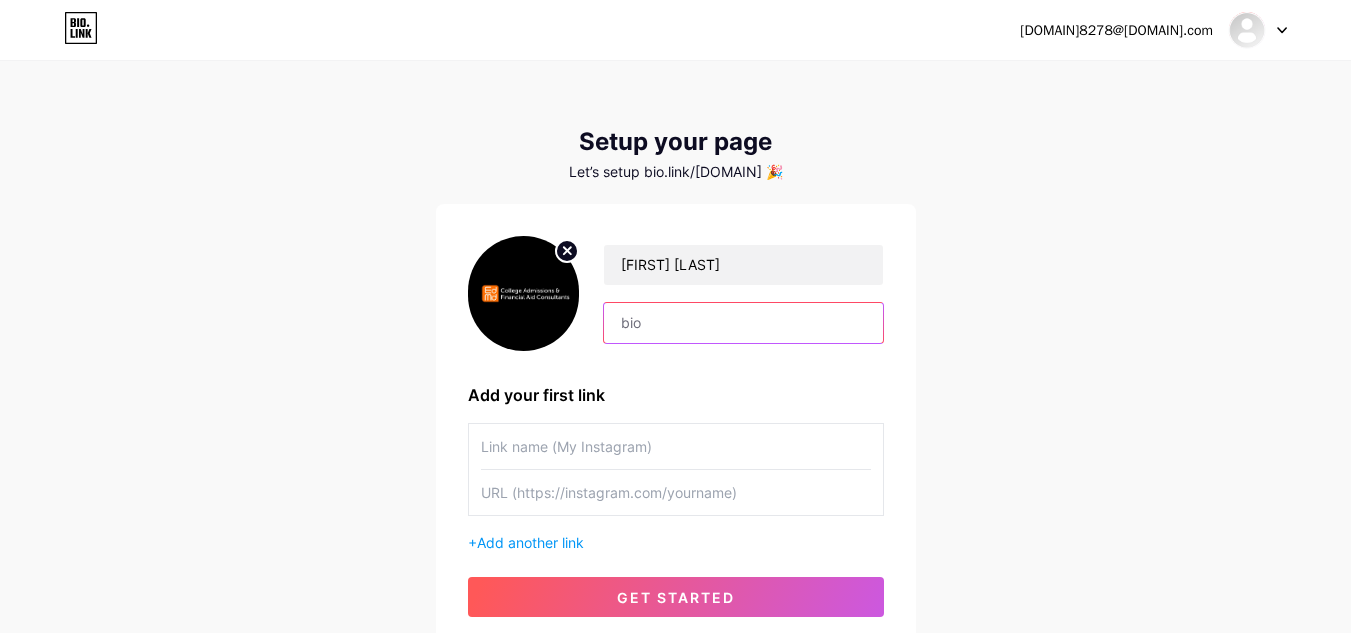 paste on "[FIRST] [LAST] helps students with career planning, major selection, application completion, essay development and editing, creating unique extracurriculars that stand out, and financial aid forms." 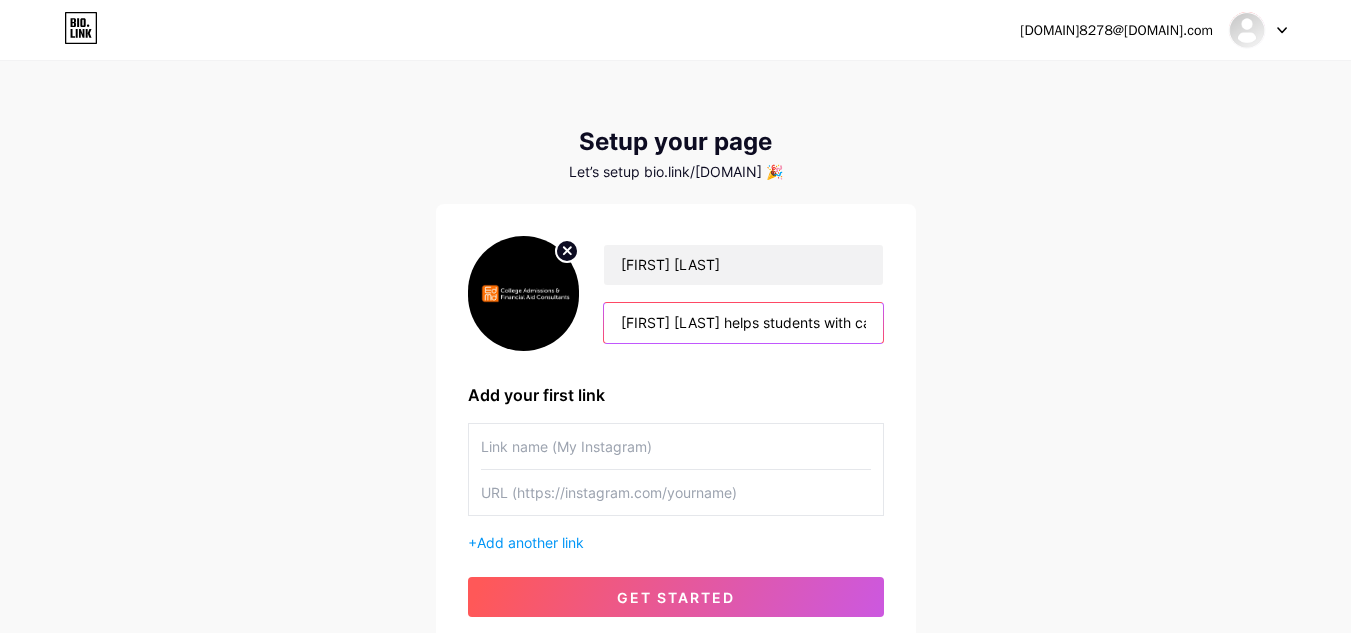 scroll, scrollTop: 0, scrollLeft: 994, axis: horizontal 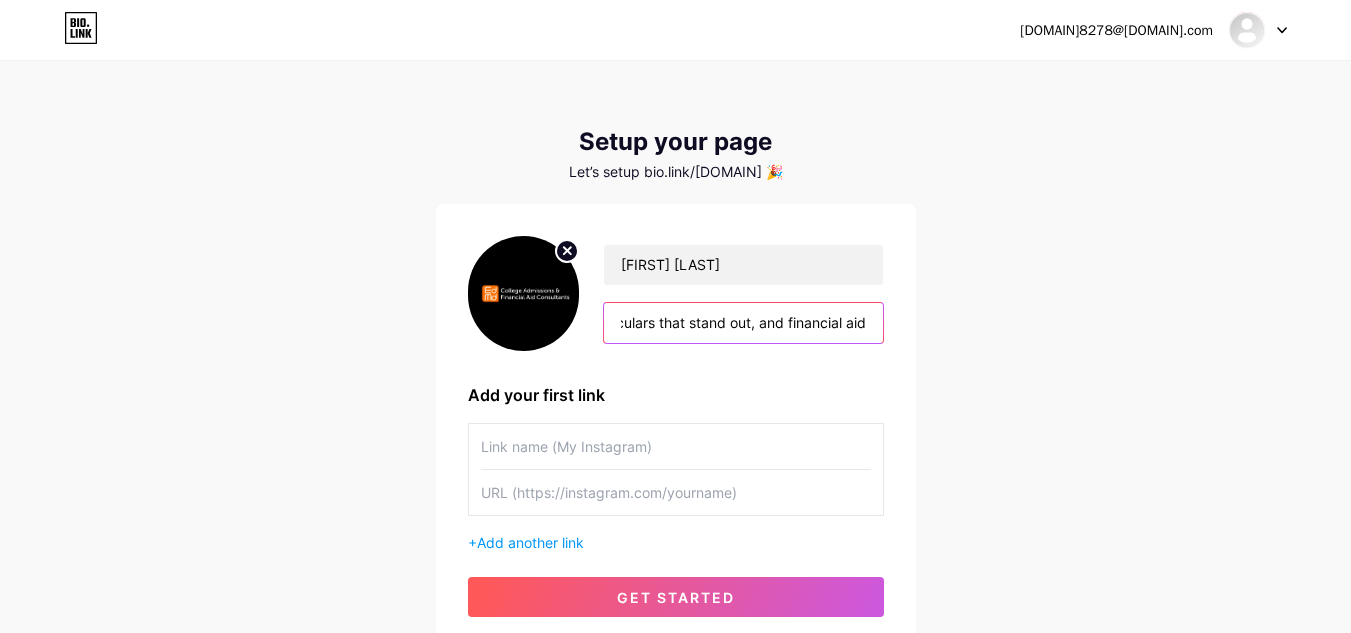 type on "[FIRST] [LAST] helps students with career planning, major selection, application completion, essay development and editing, creating unique extracurriculars that stand out, and financial aid forms." 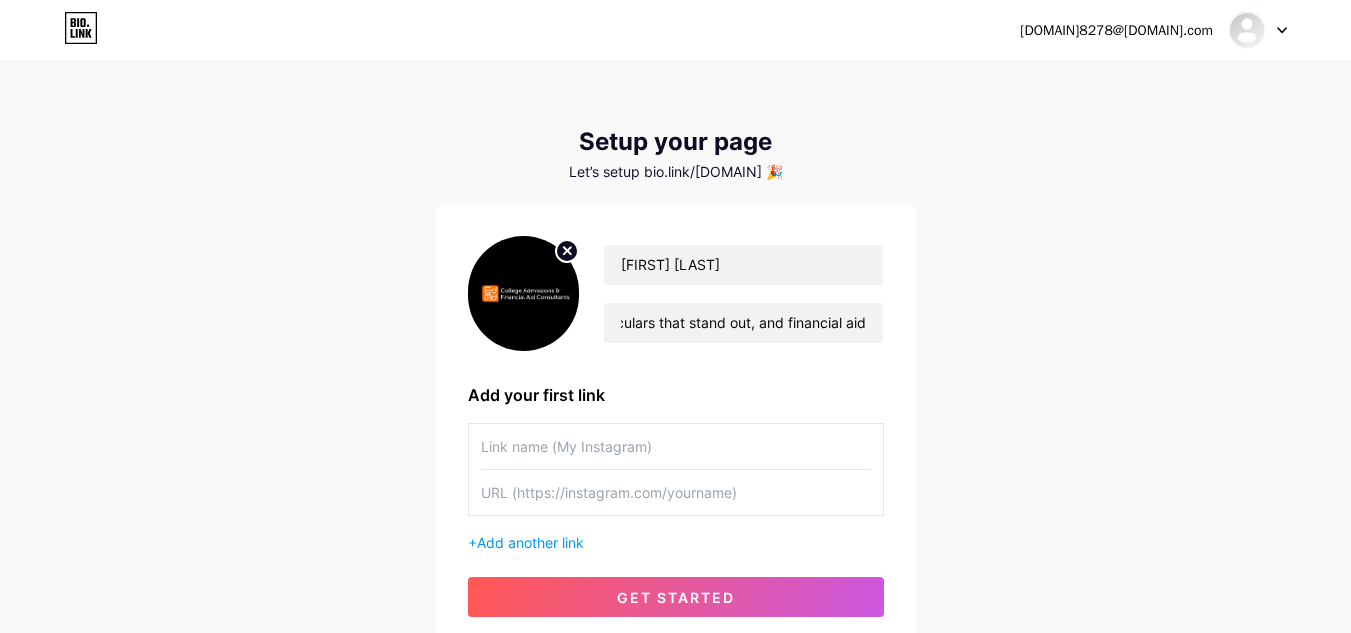 scroll, scrollTop: 0, scrollLeft: 0, axis: both 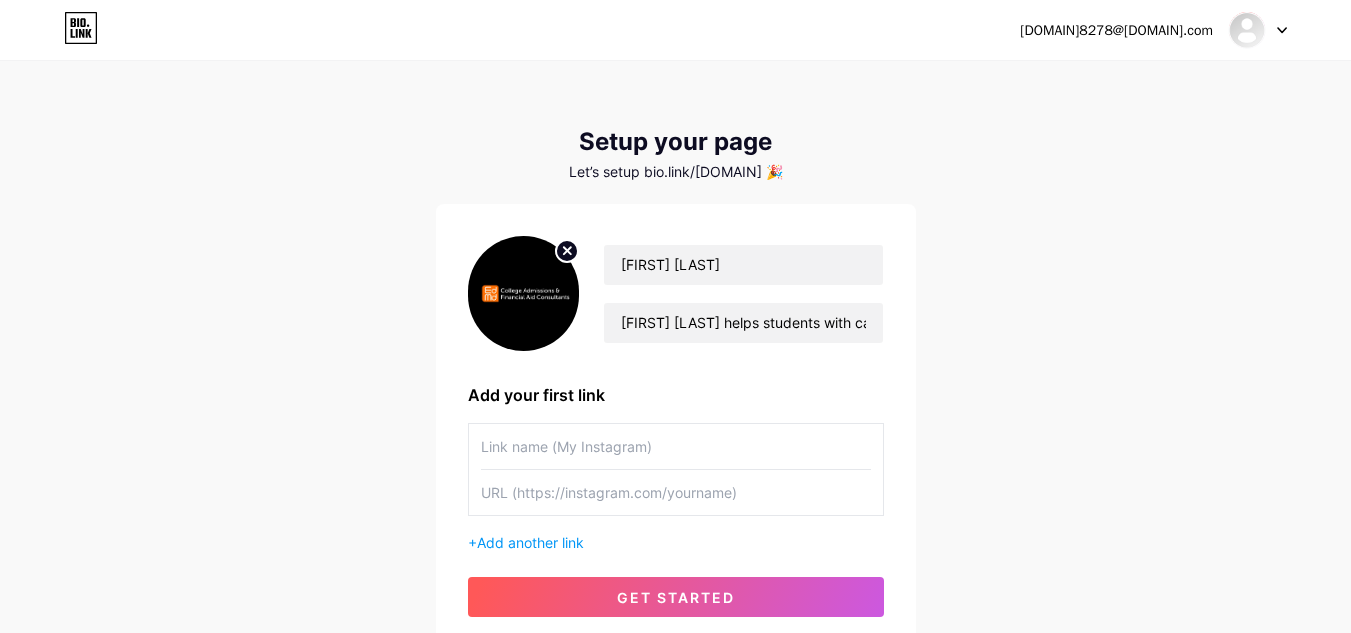 click at bounding box center [676, 446] 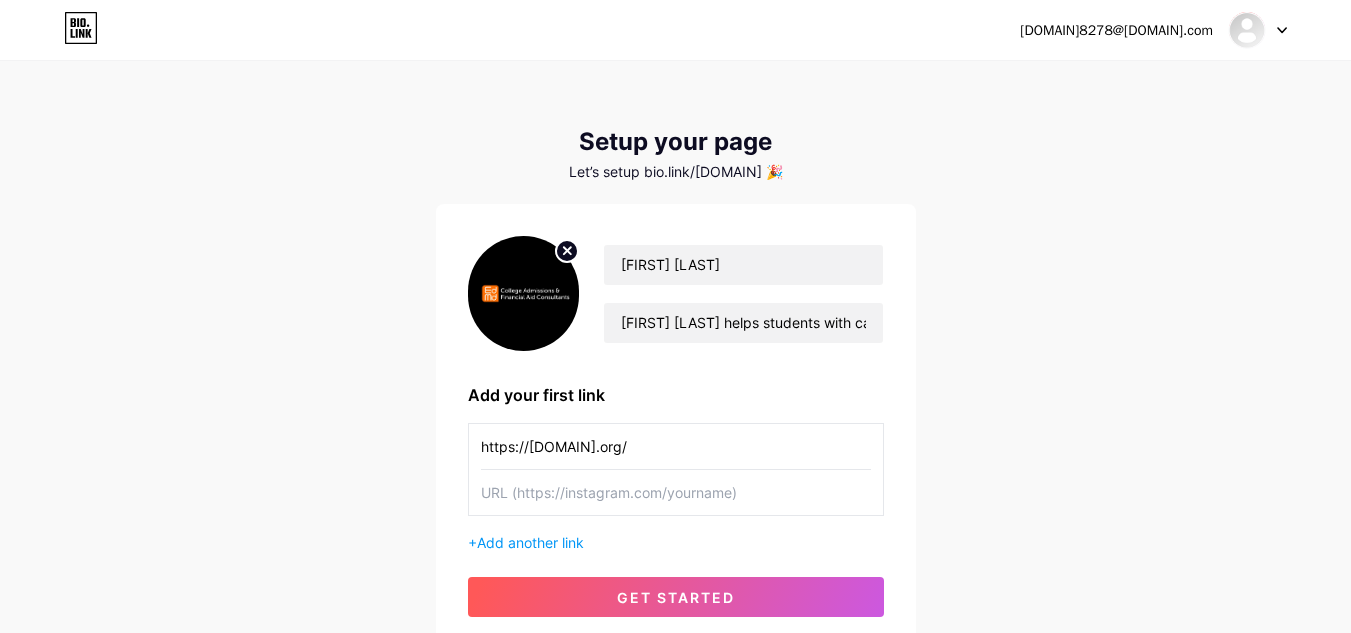 type on "https://[DOMAIN].org/" 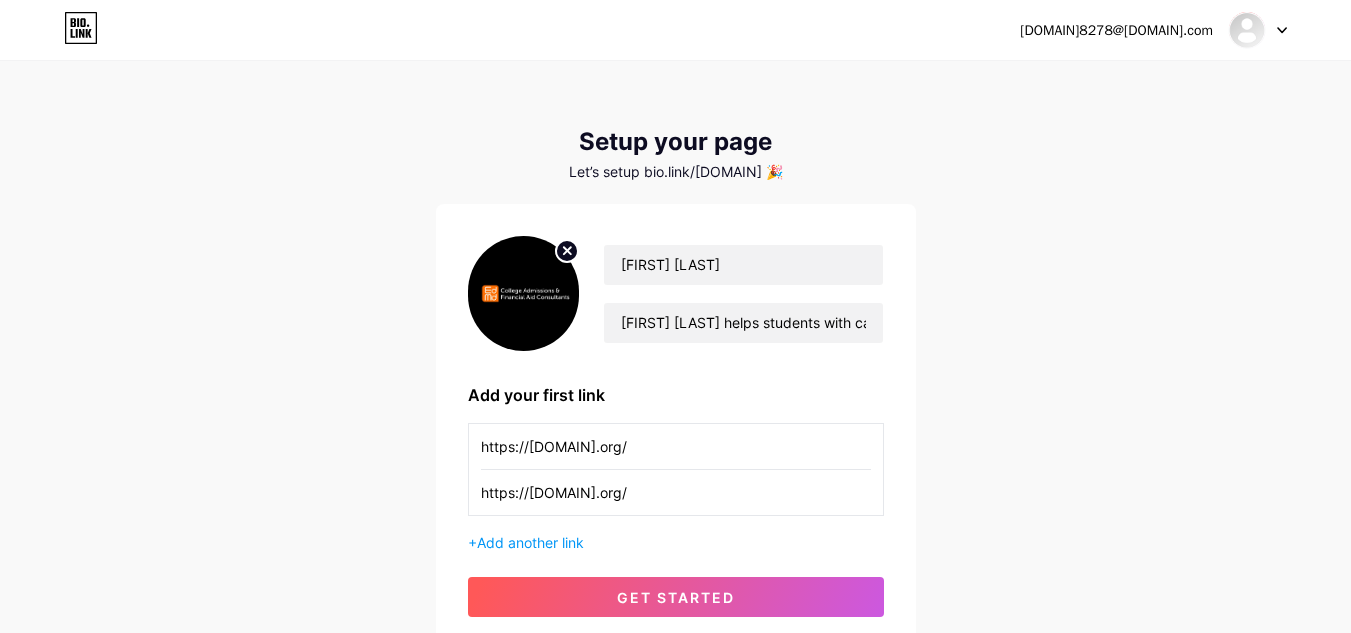 type on "https://[DOMAIN].org/" 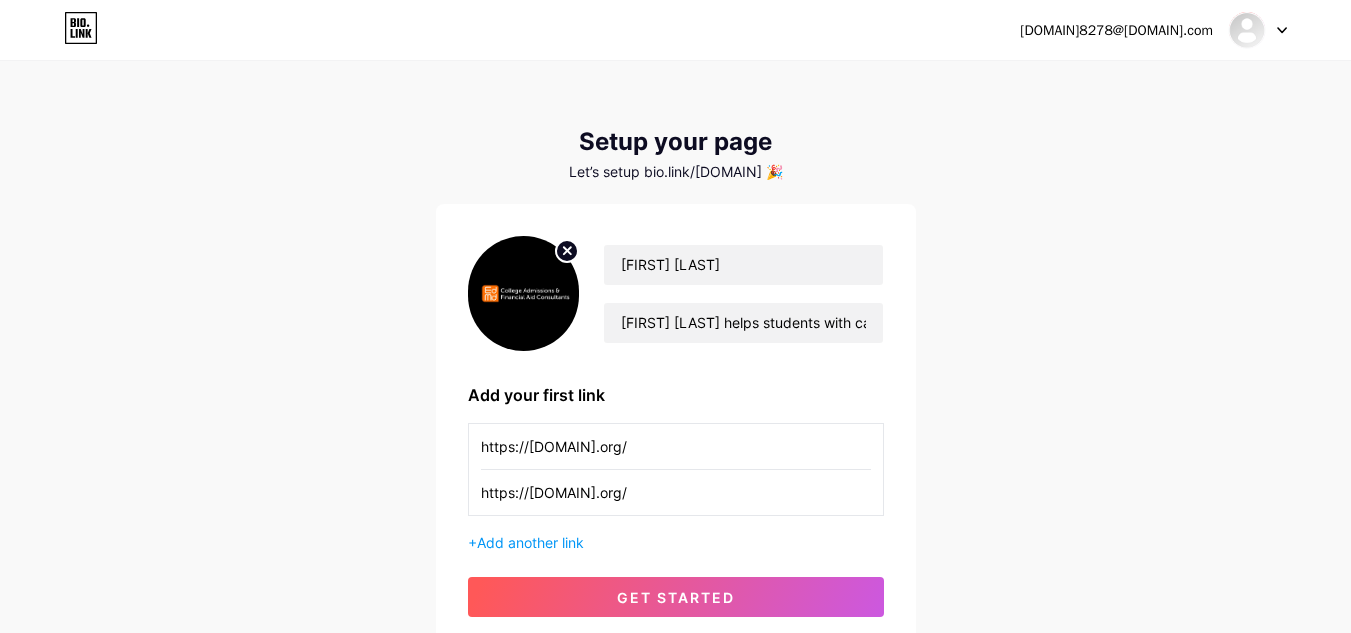 type on "e" 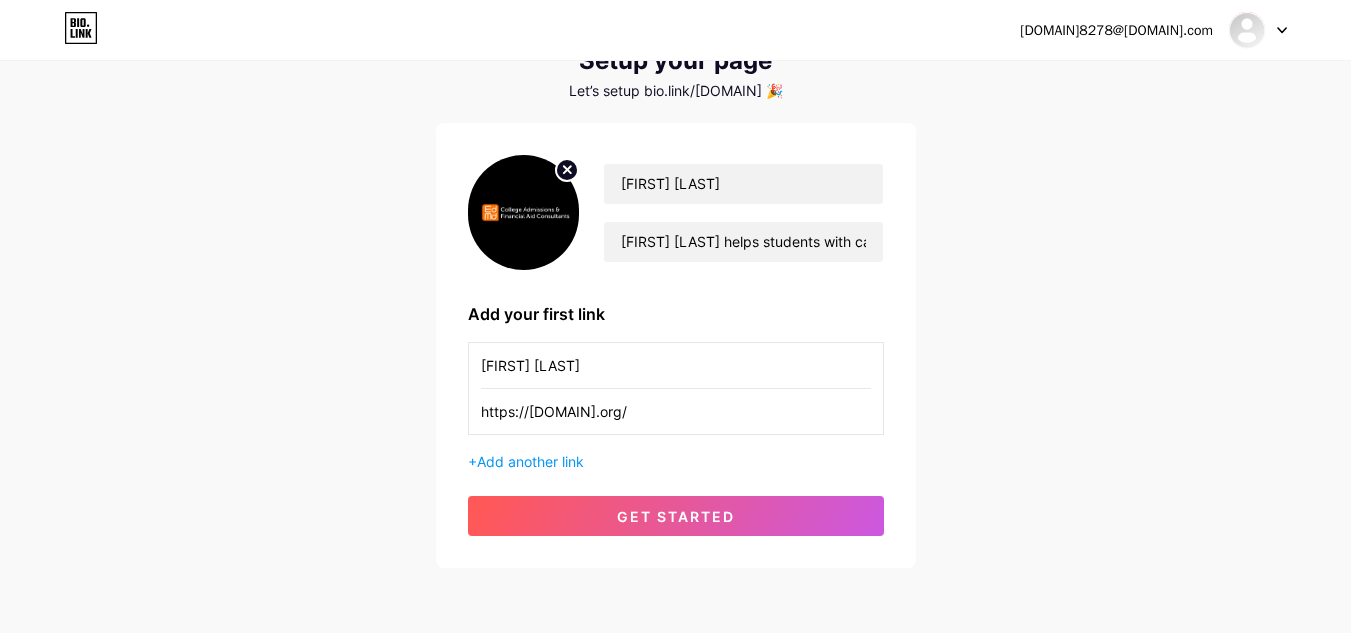 scroll, scrollTop: 160, scrollLeft: 0, axis: vertical 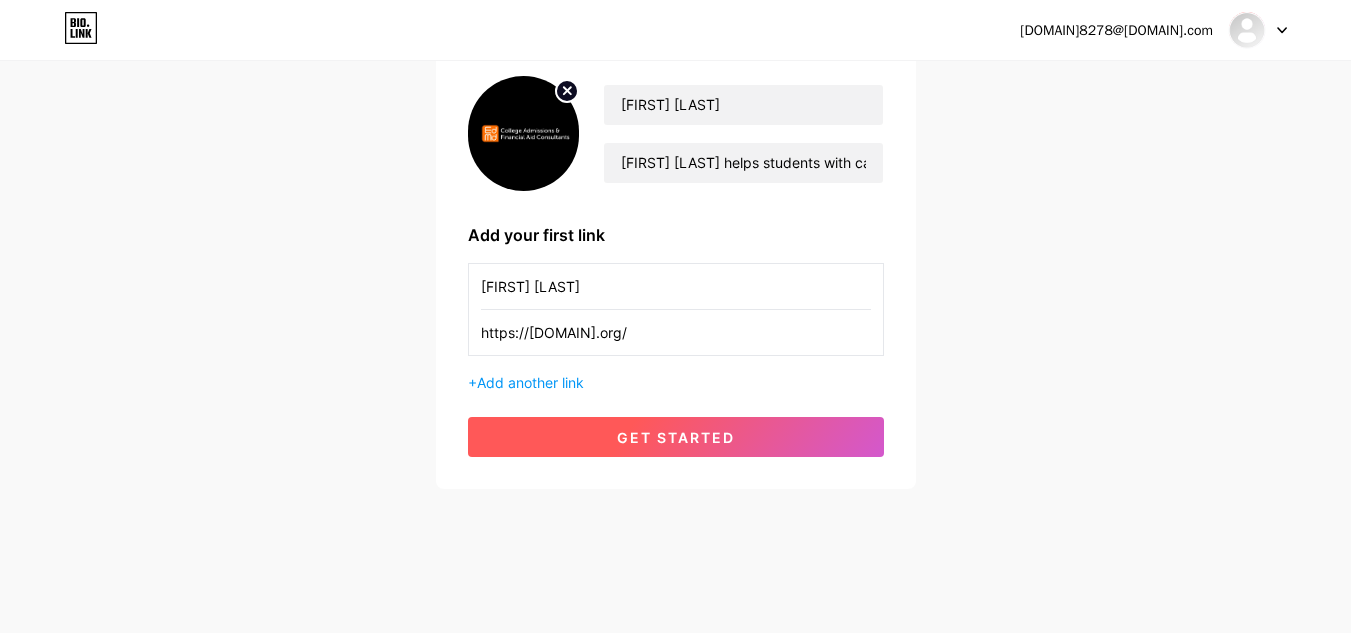 type on "[FIRST] [LAST]" 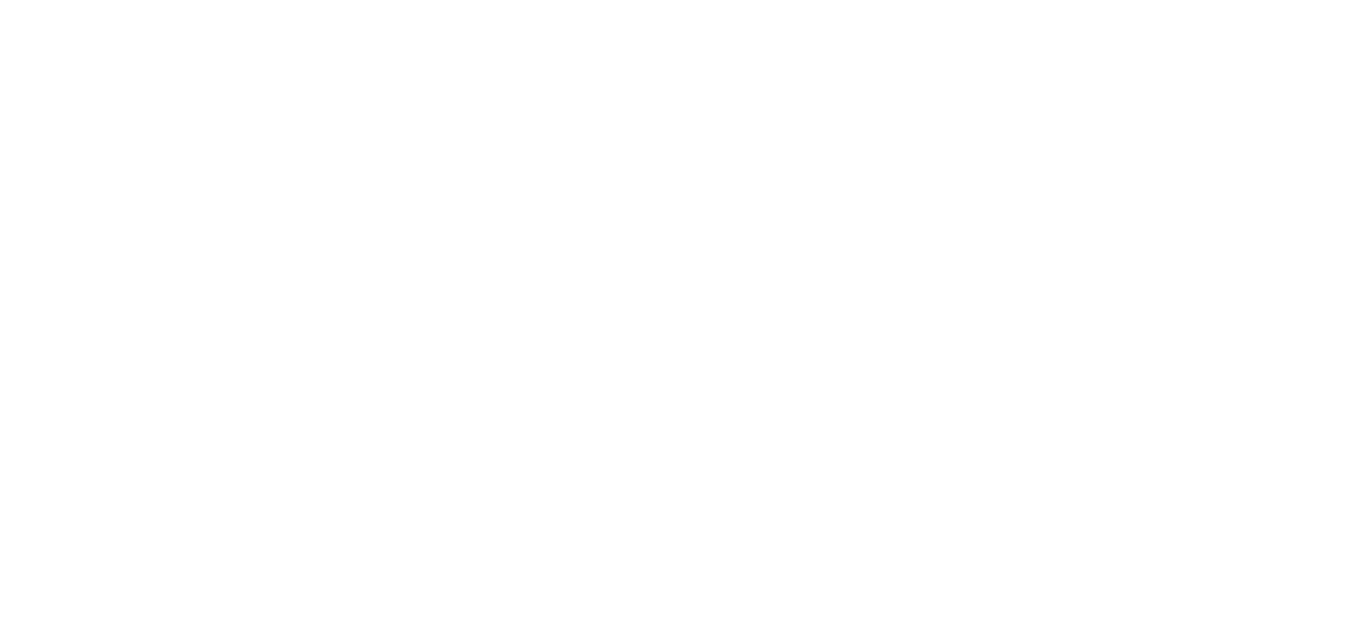 scroll, scrollTop: 0, scrollLeft: 0, axis: both 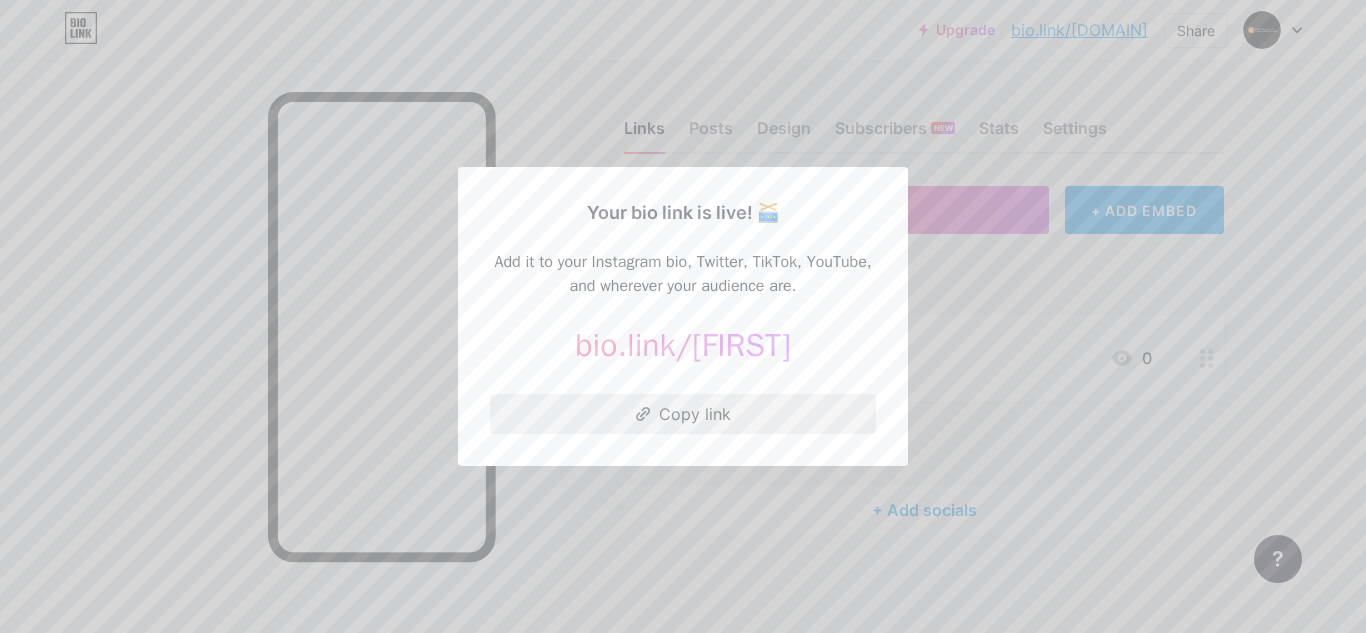 click on "Copy link" at bounding box center (683, 414) 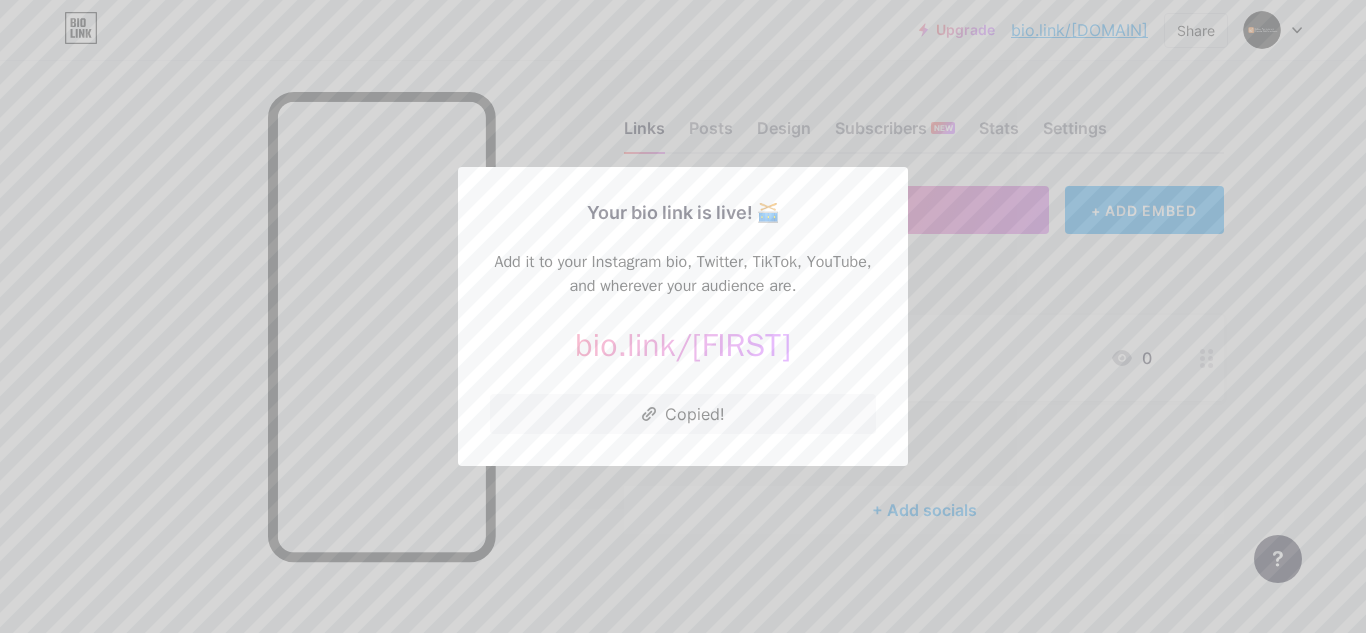 click at bounding box center (683, 316) 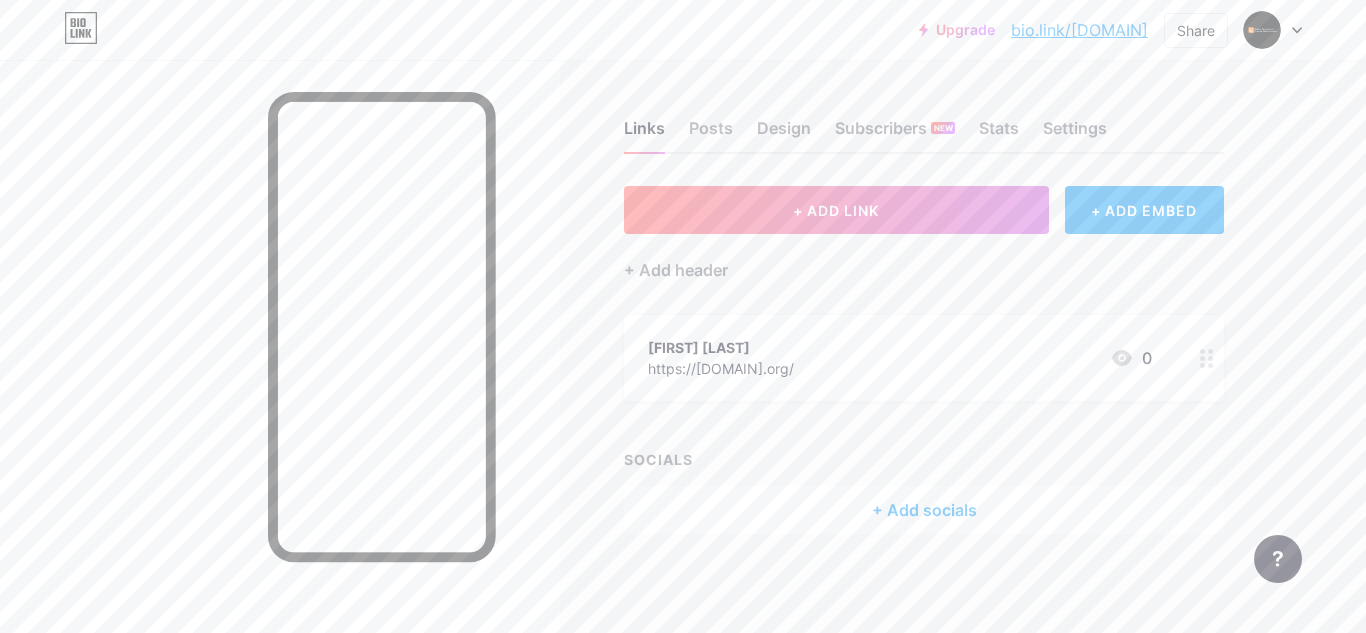 click on "+ Add header" at bounding box center (924, 258) 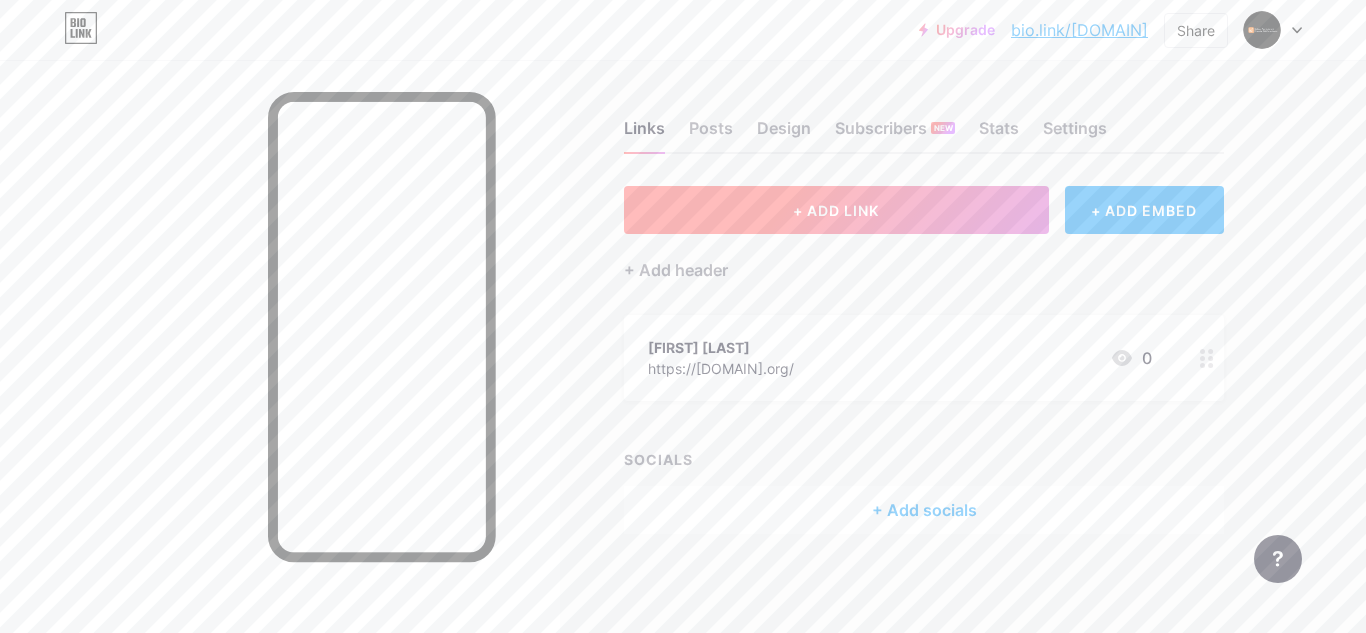 click on "+ ADD LINK" at bounding box center [836, 210] 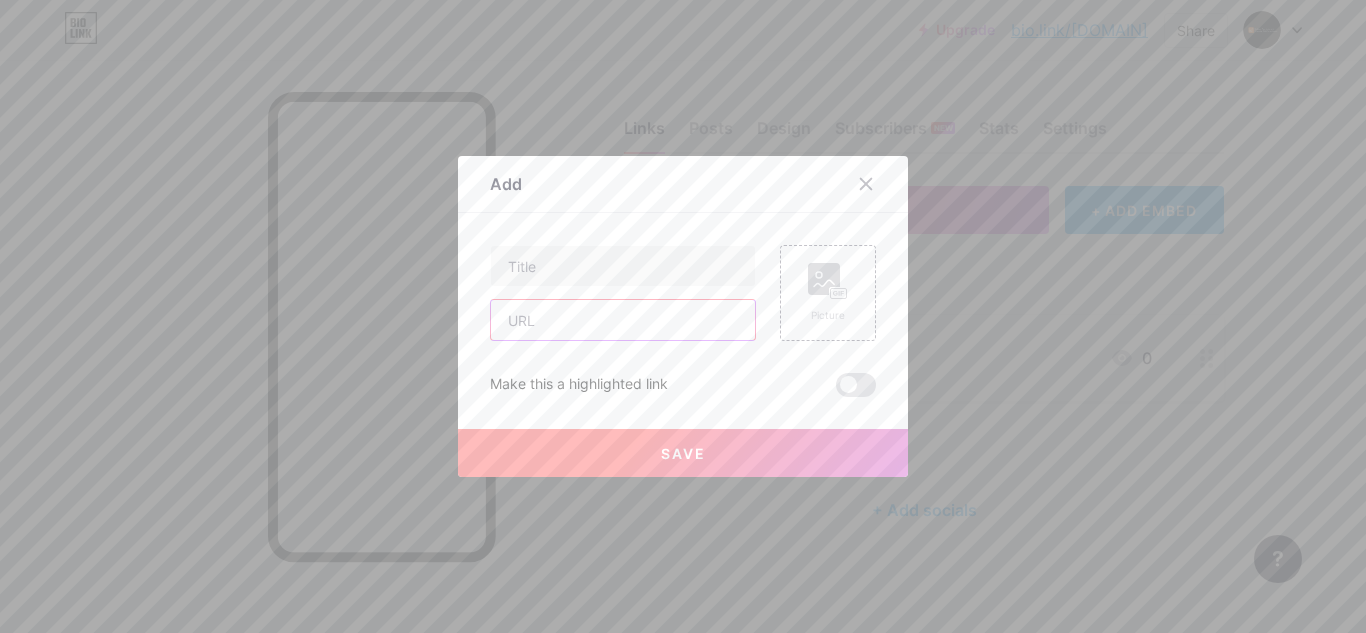 click at bounding box center [623, 320] 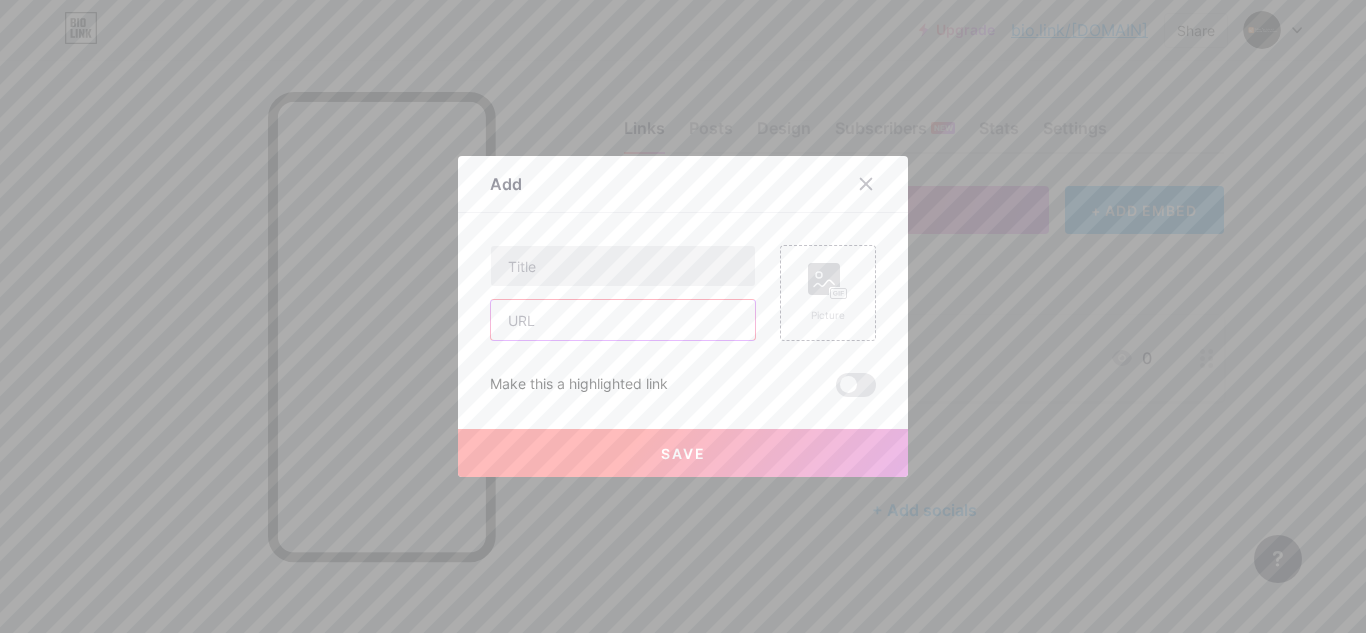 paste on "https://www.issuewire.com/top-benefits-of-expert-review-for-california-university-application-forms-1839190782376296" 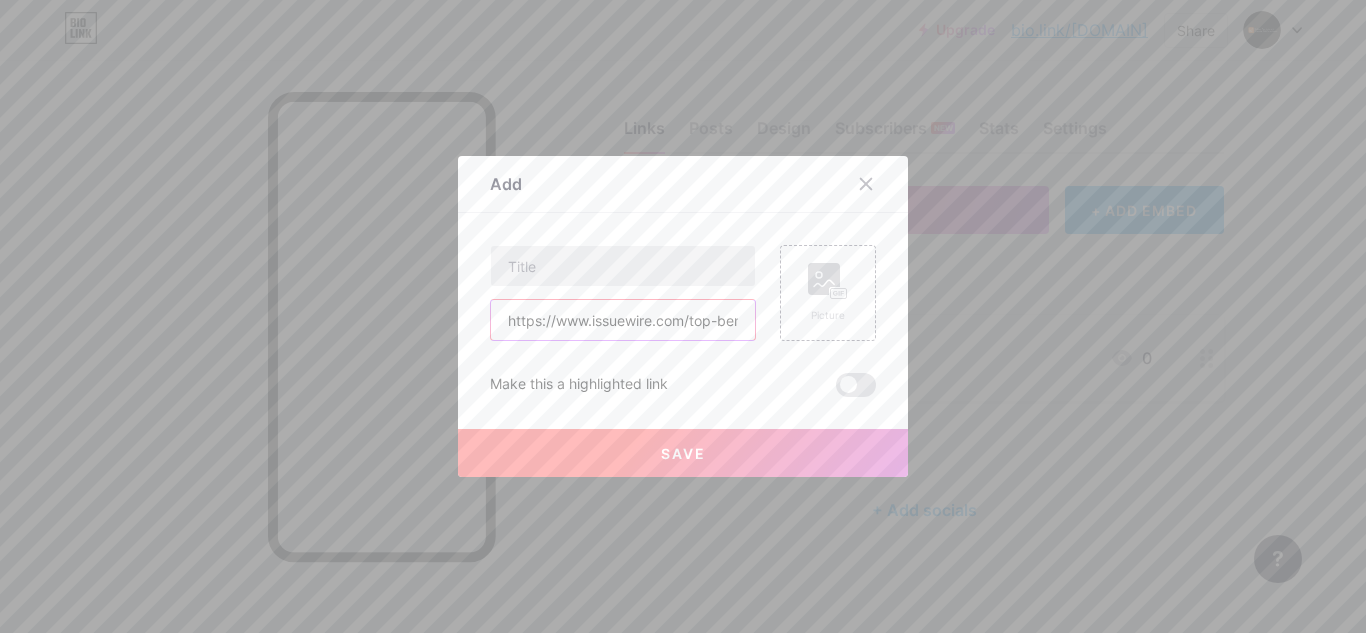 scroll, scrollTop: 0, scrollLeft: 578, axis: horizontal 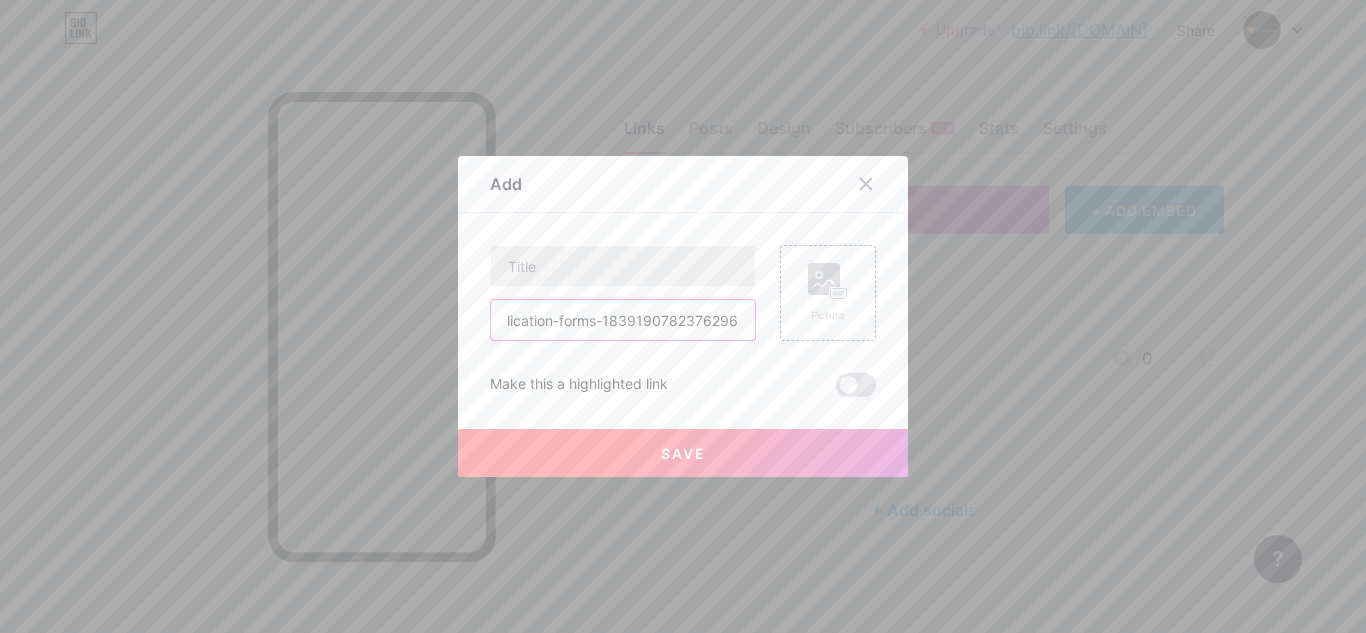 type on "https://www.issuewire.com/top-benefits-of-expert-review-for-california-university-application-forms-1839190782376296" 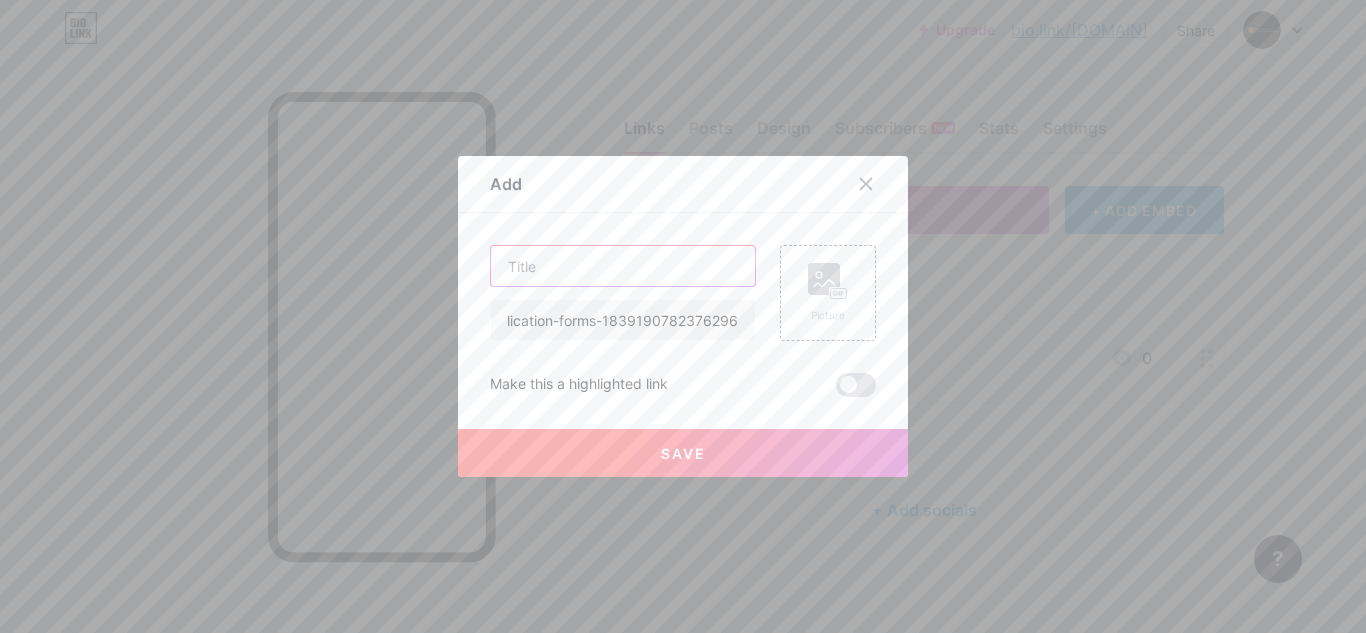 scroll, scrollTop: 0, scrollLeft: 0, axis: both 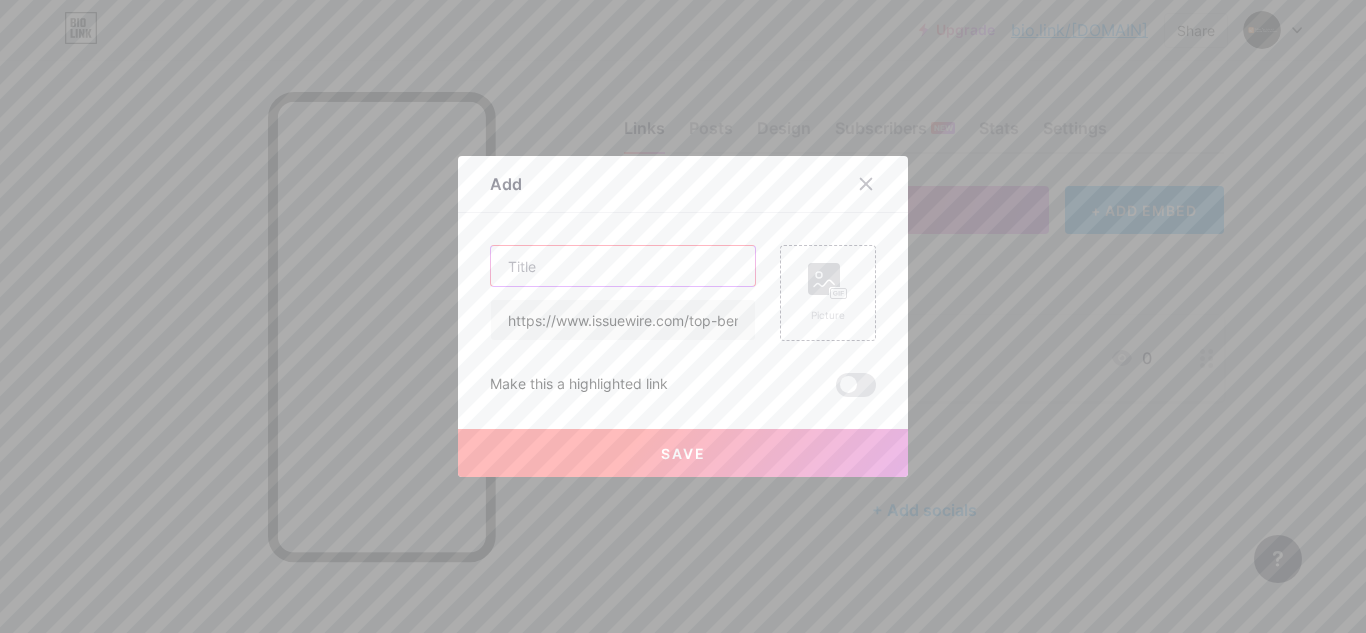 click at bounding box center (623, 266) 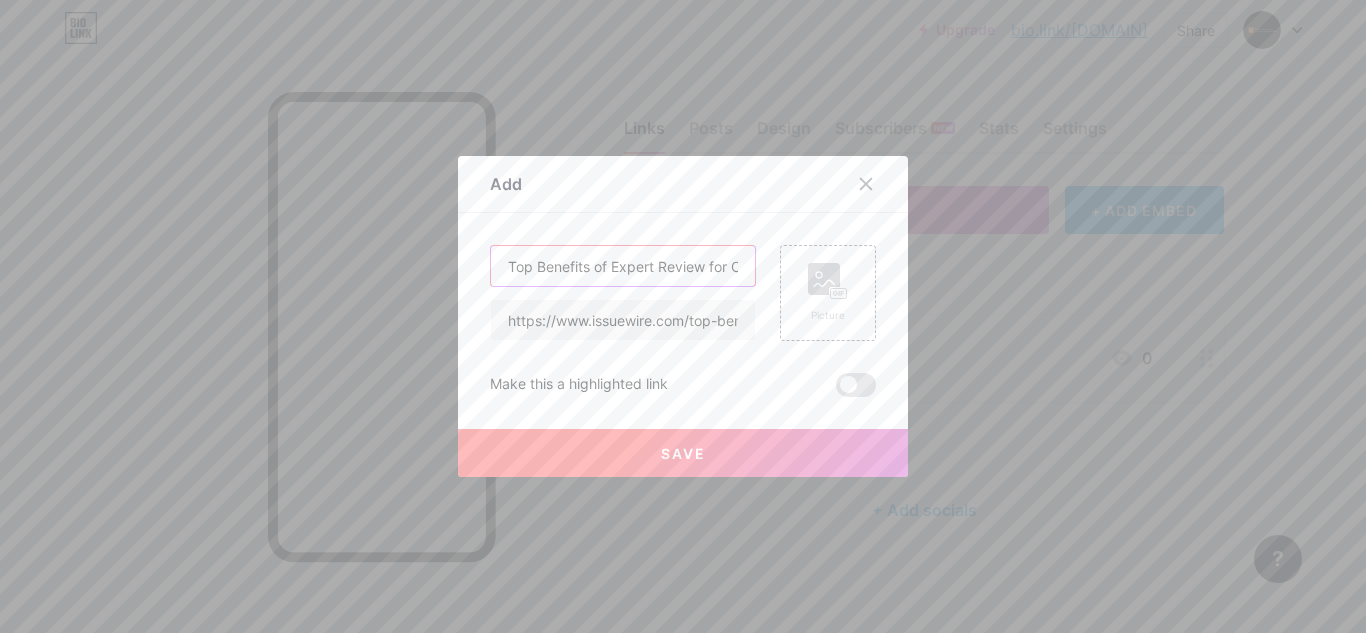 scroll, scrollTop: 0, scrollLeft: 243, axis: horizontal 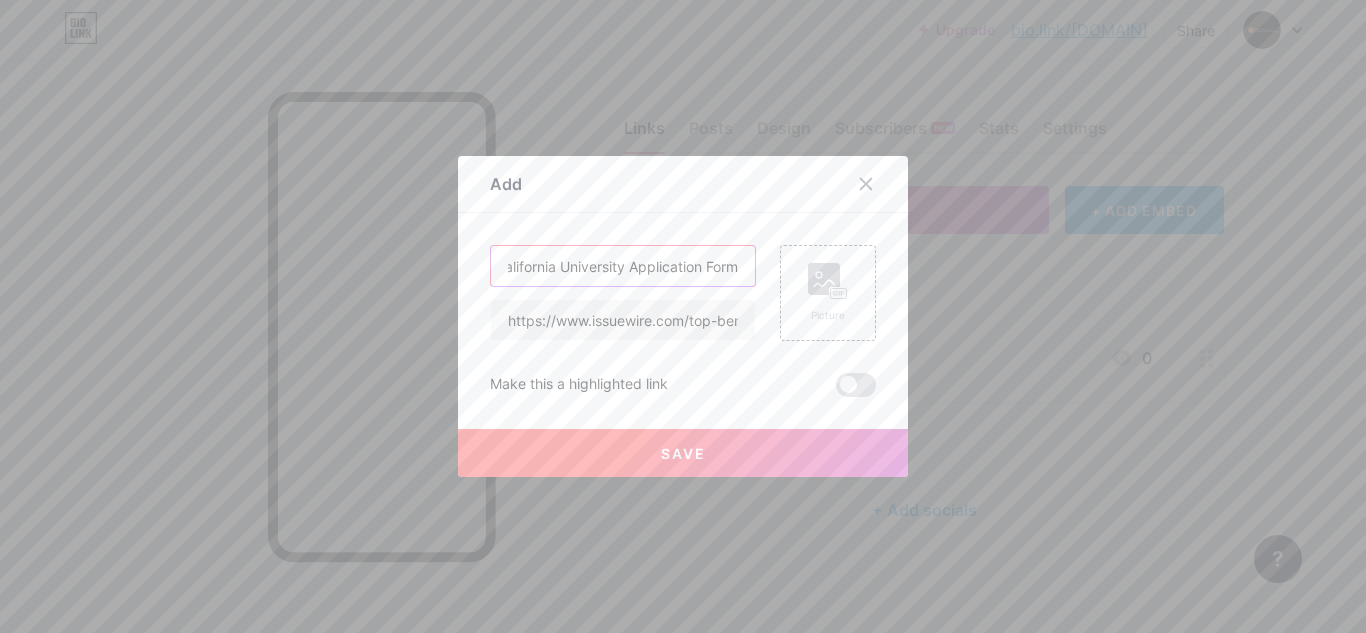 type on "Top Benefits of Expert Review for California University Application Form" 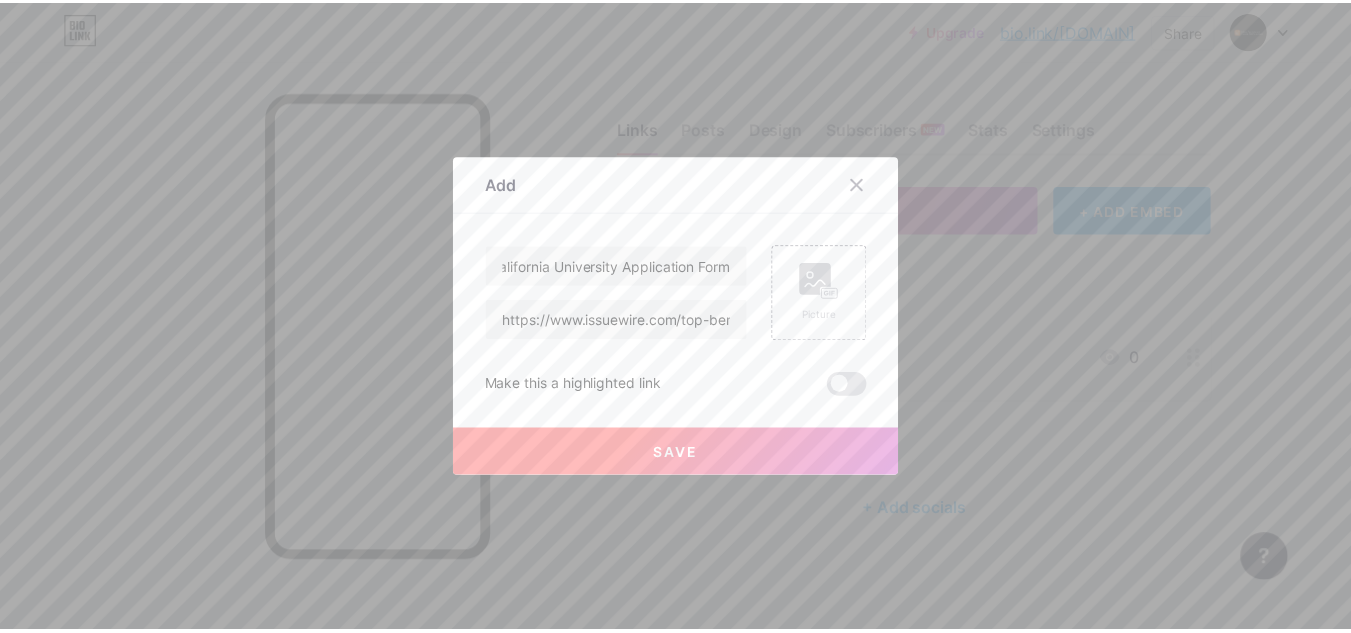 scroll, scrollTop: 0, scrollLeft: 0, axis: both 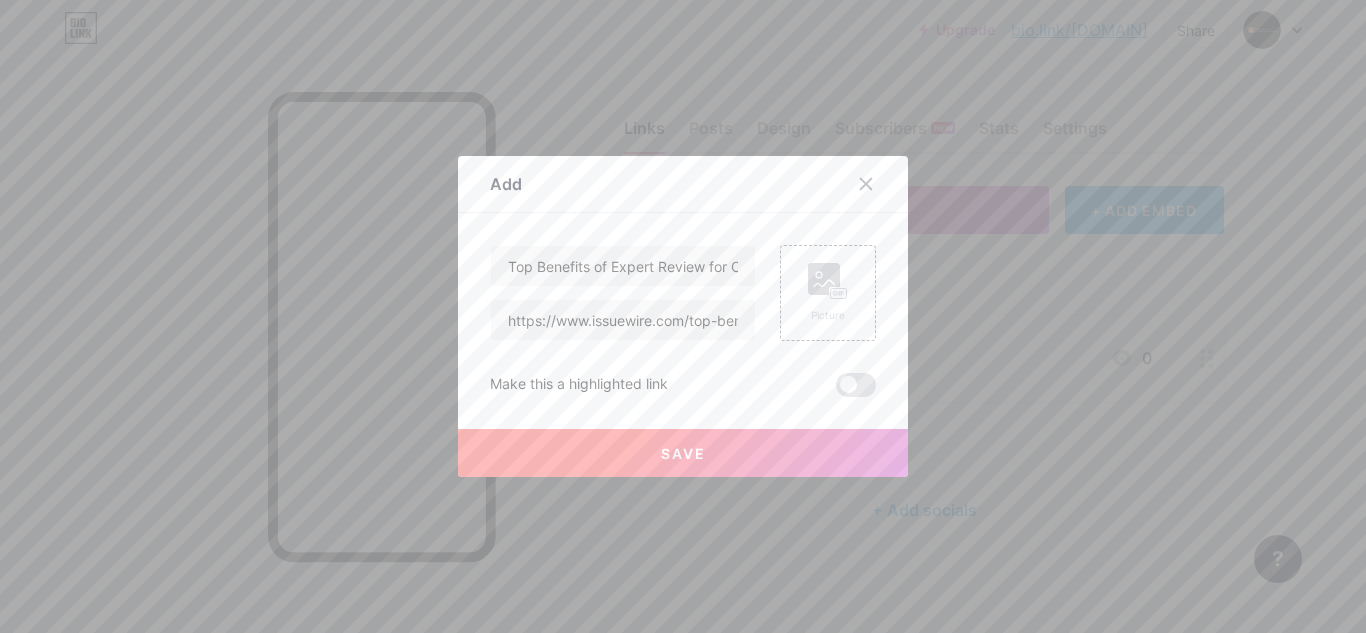 click on "Save" at bounding box center (683, 453) 